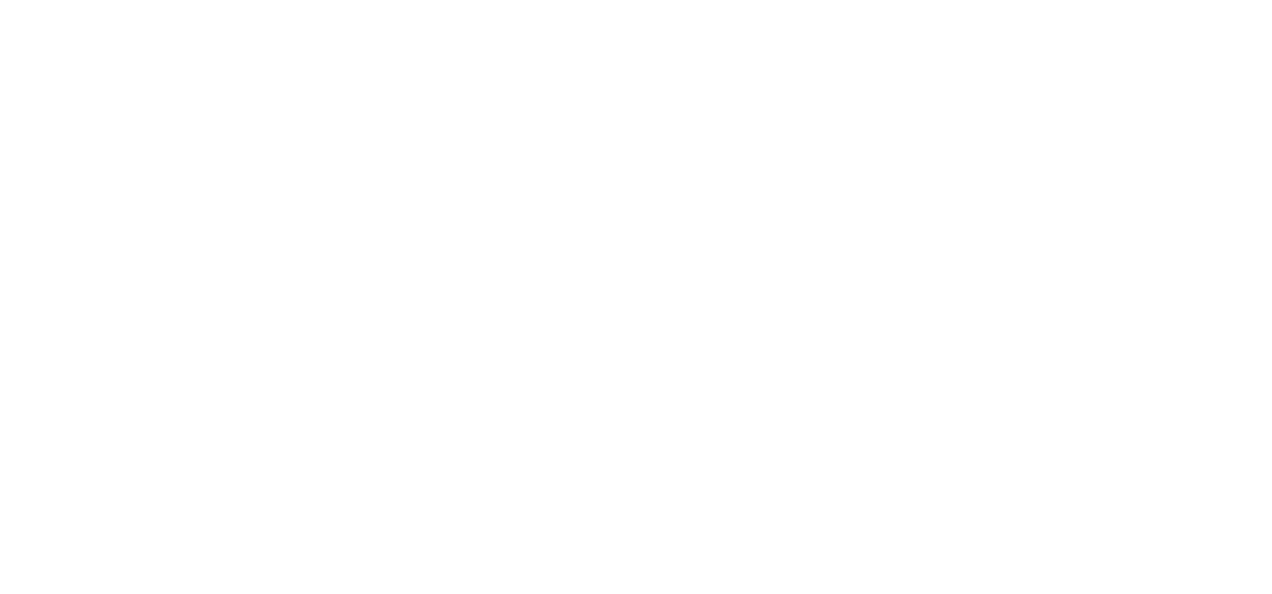 scroll, scrollTop: 0, scrollLeft: 0, axis: both 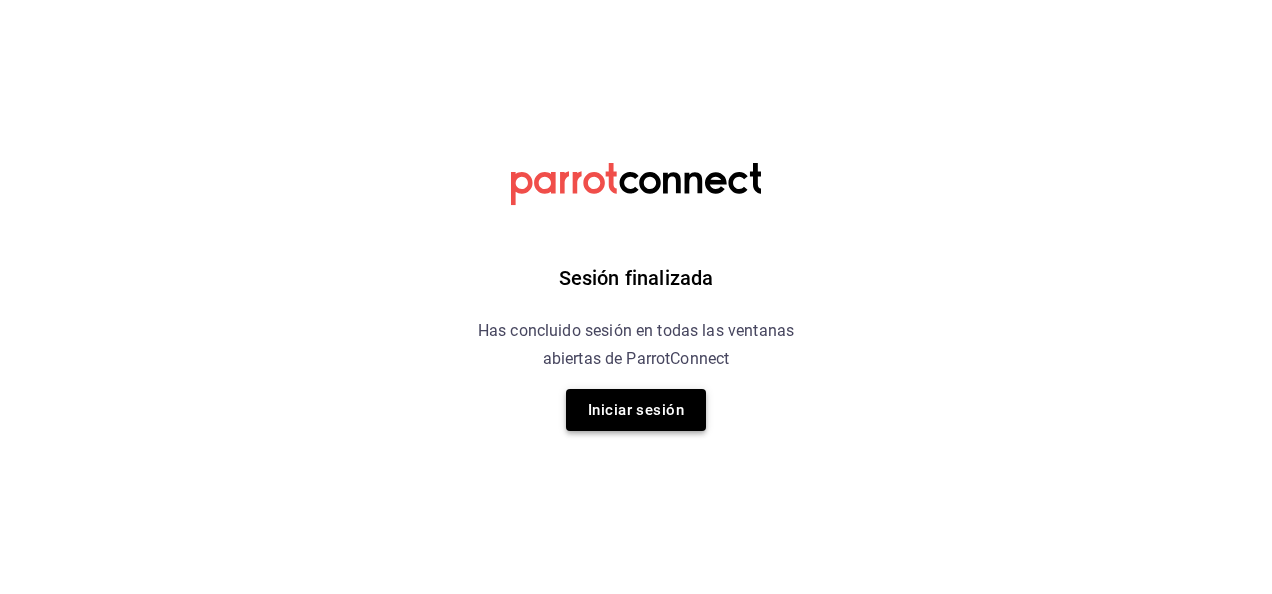 click on "Iniciar sesión" at bounding box center (636, 410) 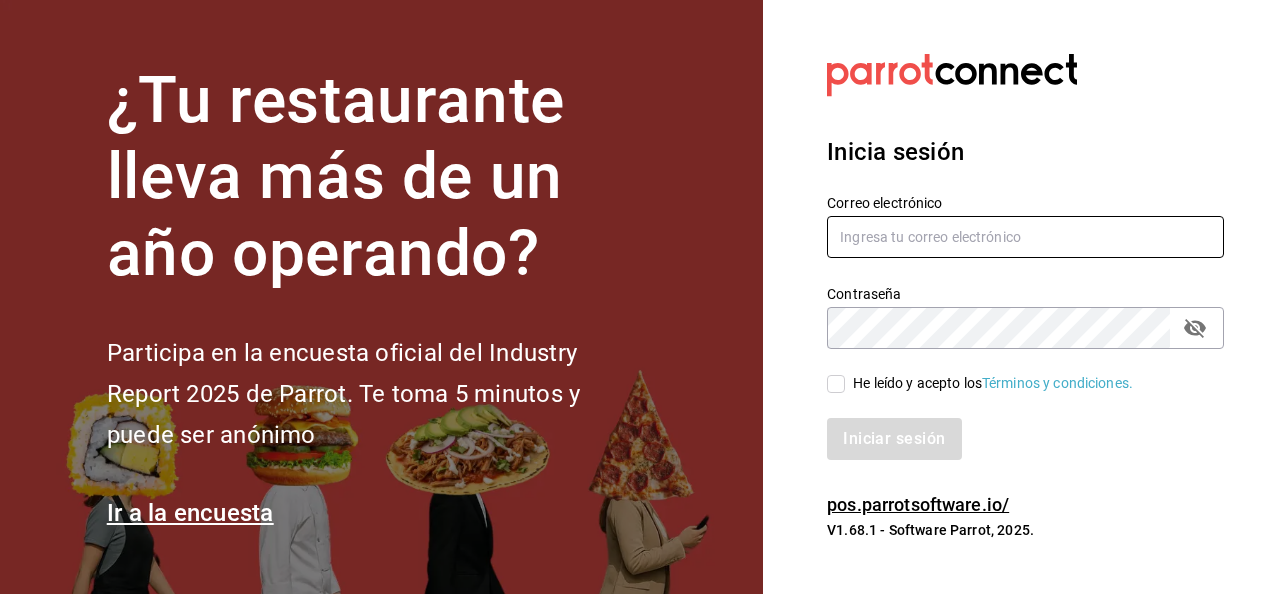 type on "restauranteflamingos.ad@example.com" 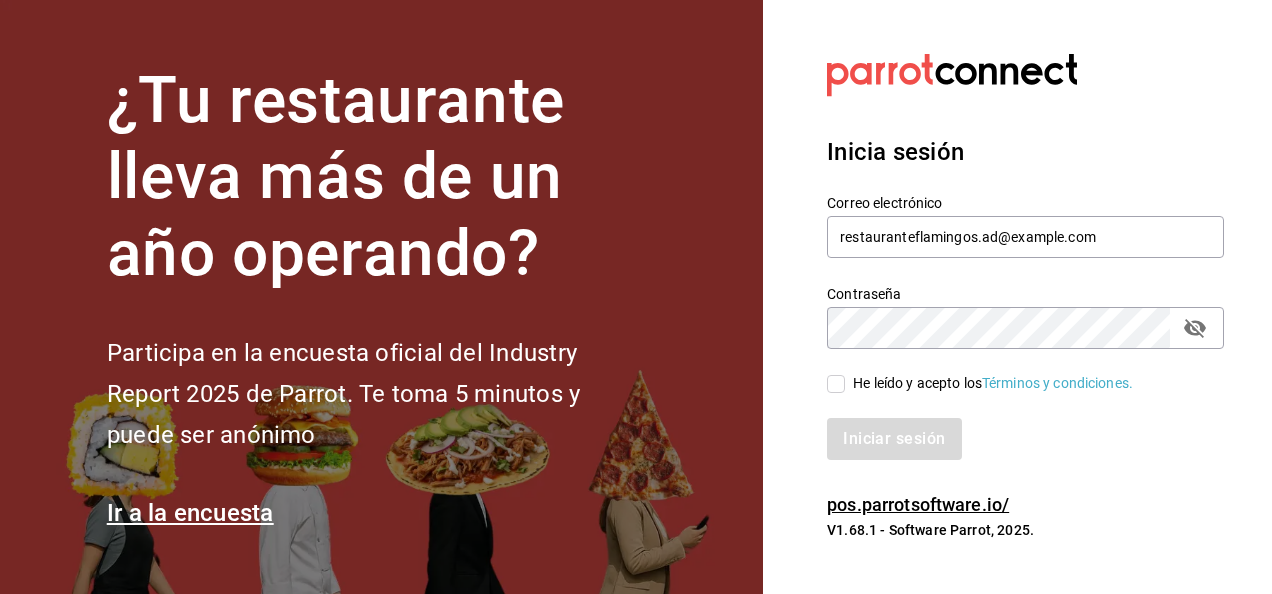 click on "He leído y acepto los  Términos y condiciones." at bounding box center (836, 384) 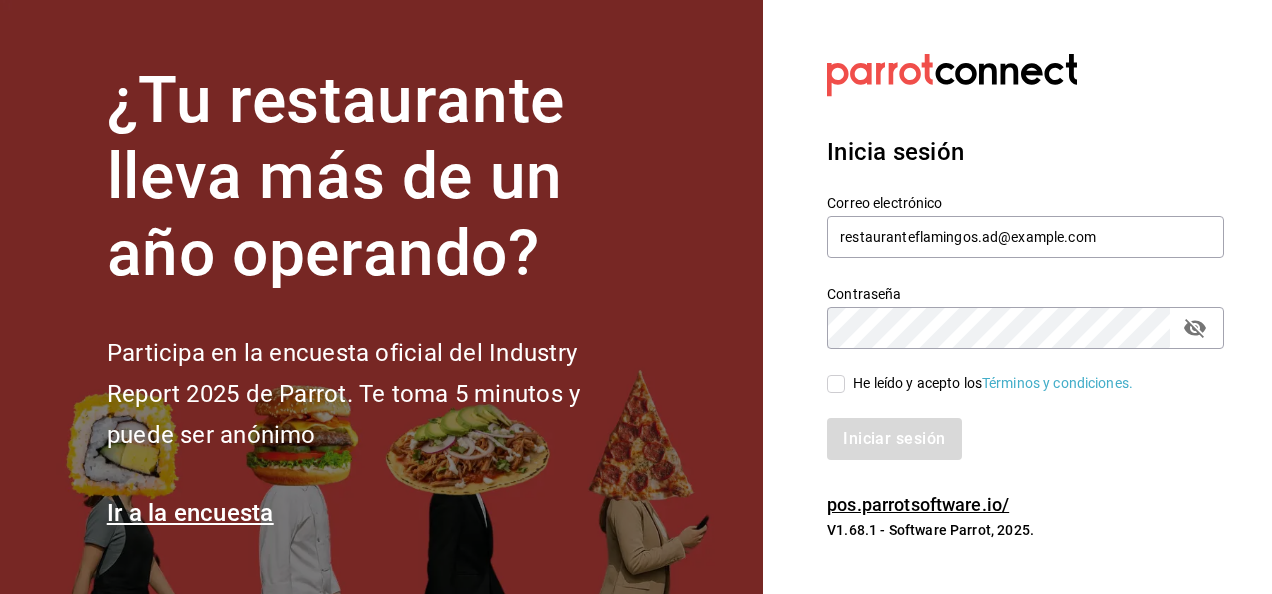 checkbox on "true" 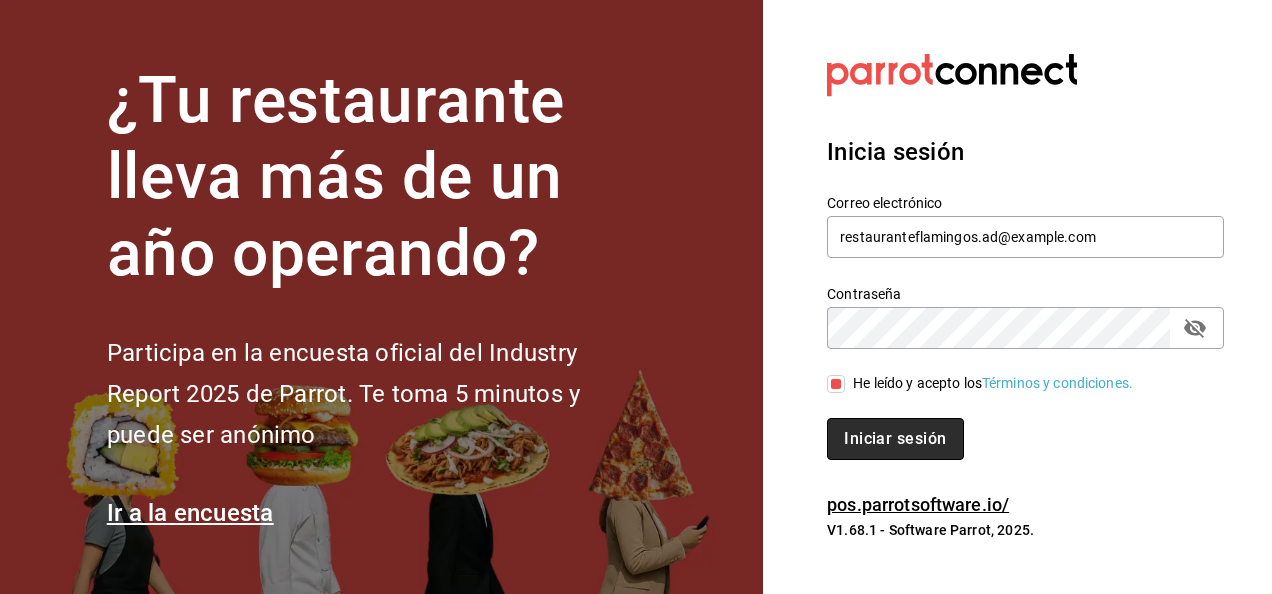 click on "Iniciar sesión" at bounding box center [895, 439] 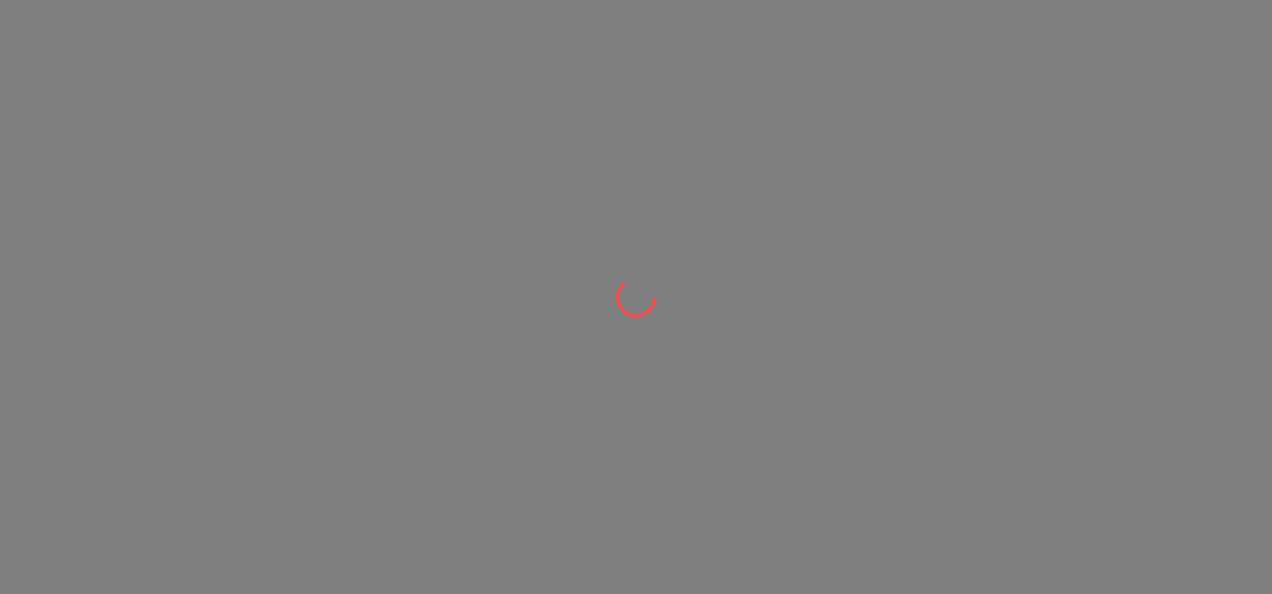scroll, scrollTop: 0, scrollLeft: 0, axis: both 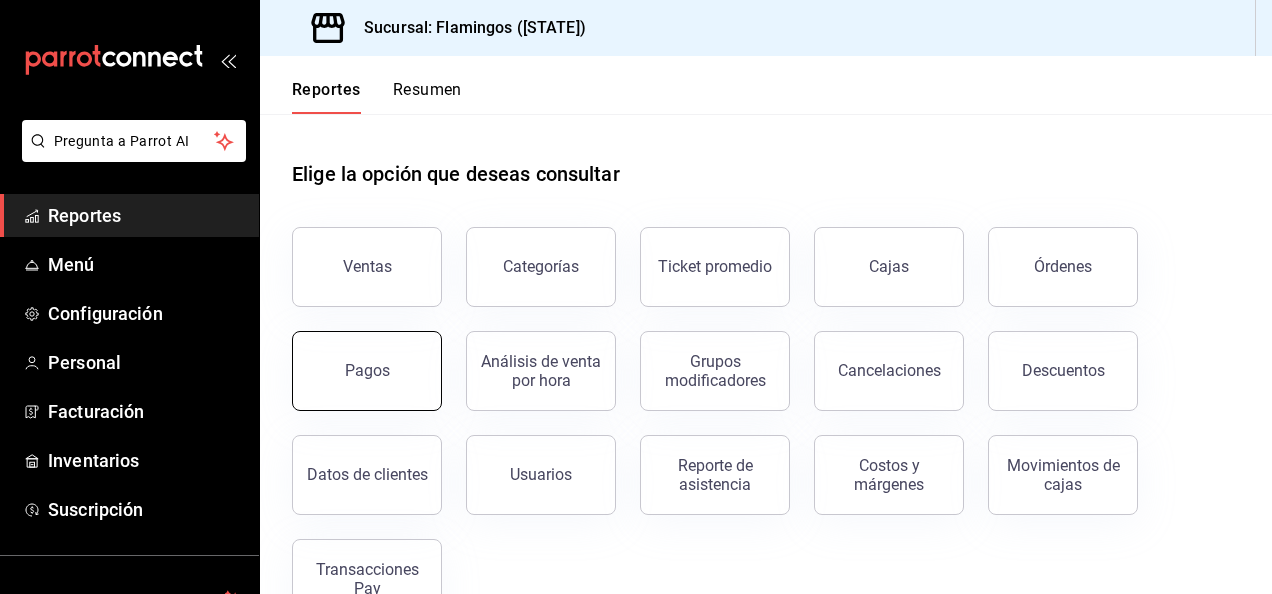 click on "Pagos" at bounding box center [367, 370] 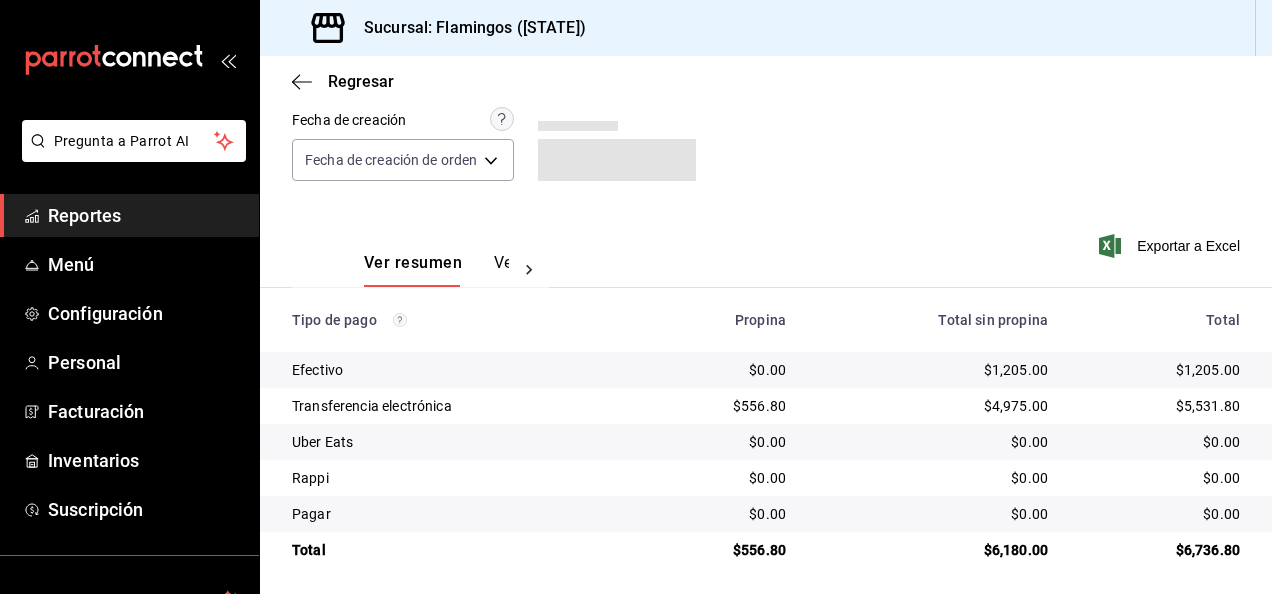 scroll, scrollTop: 180, scrollLeft: 0, axis: vertical 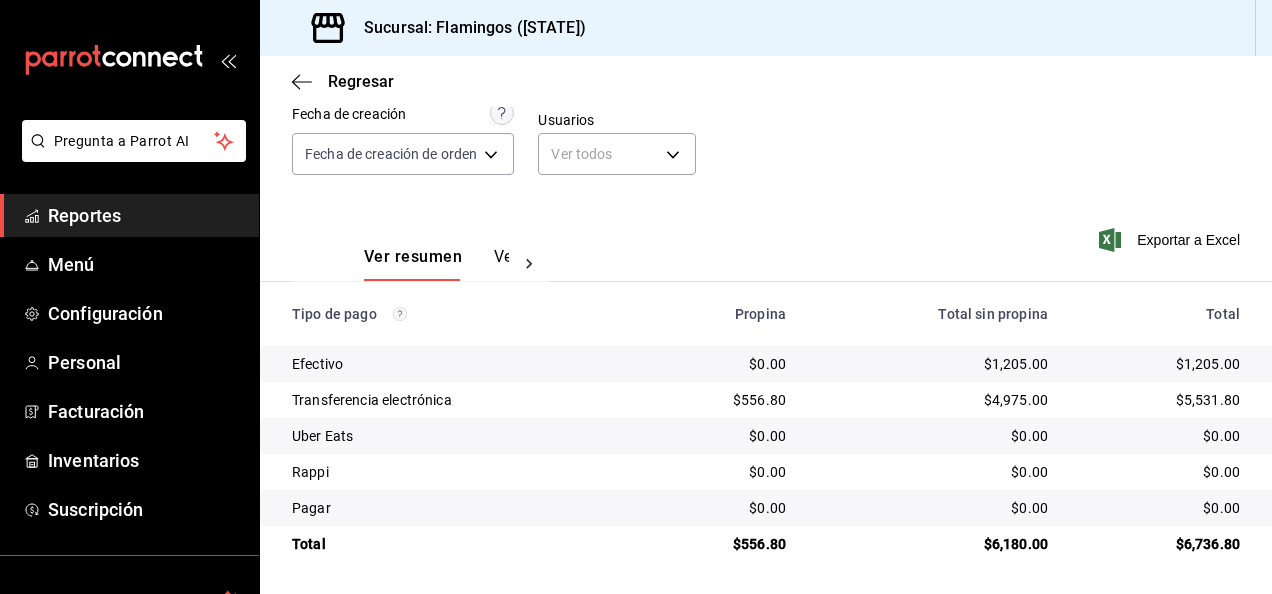 click on "$6,180.00" at bounding box center (933, 544) 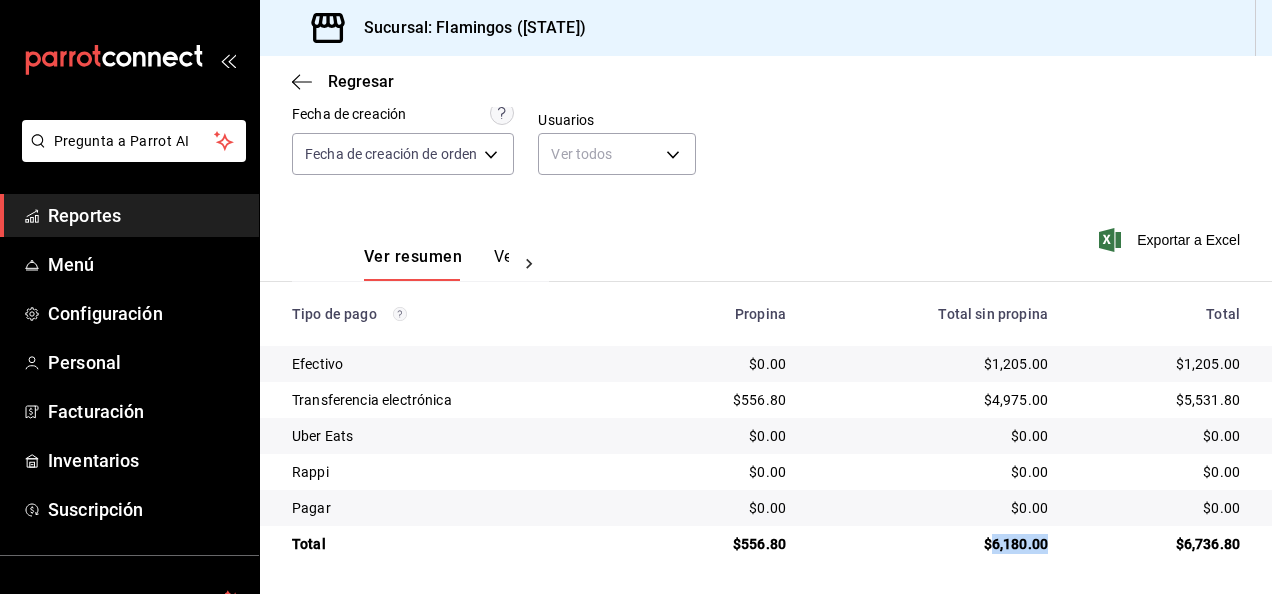 click on "$6,180.00" at bounding box center [933, 544] 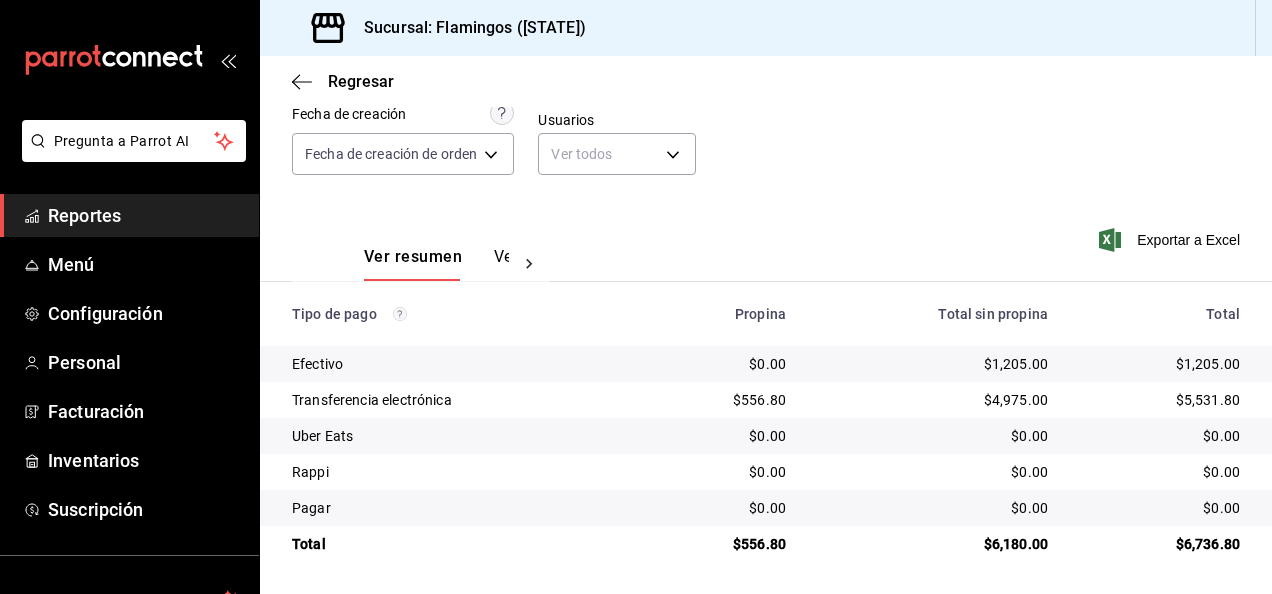 click on "$4,975.00" at bounding box center [933, 400] 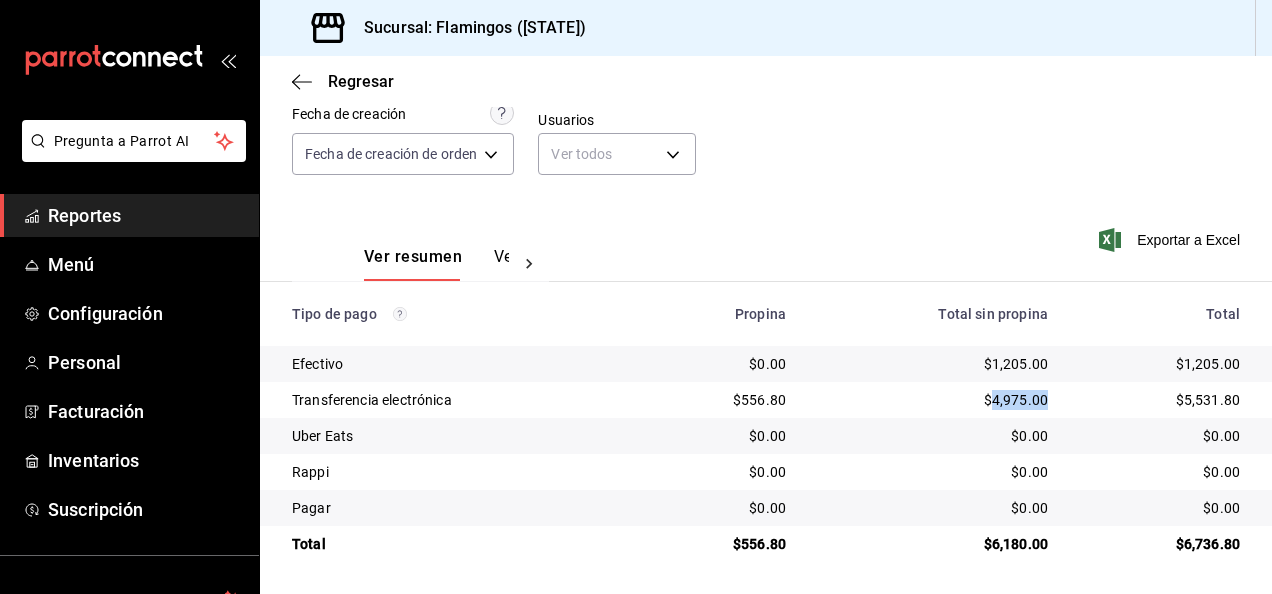 click on "$4,975.00" at bounding box center (933, 400) 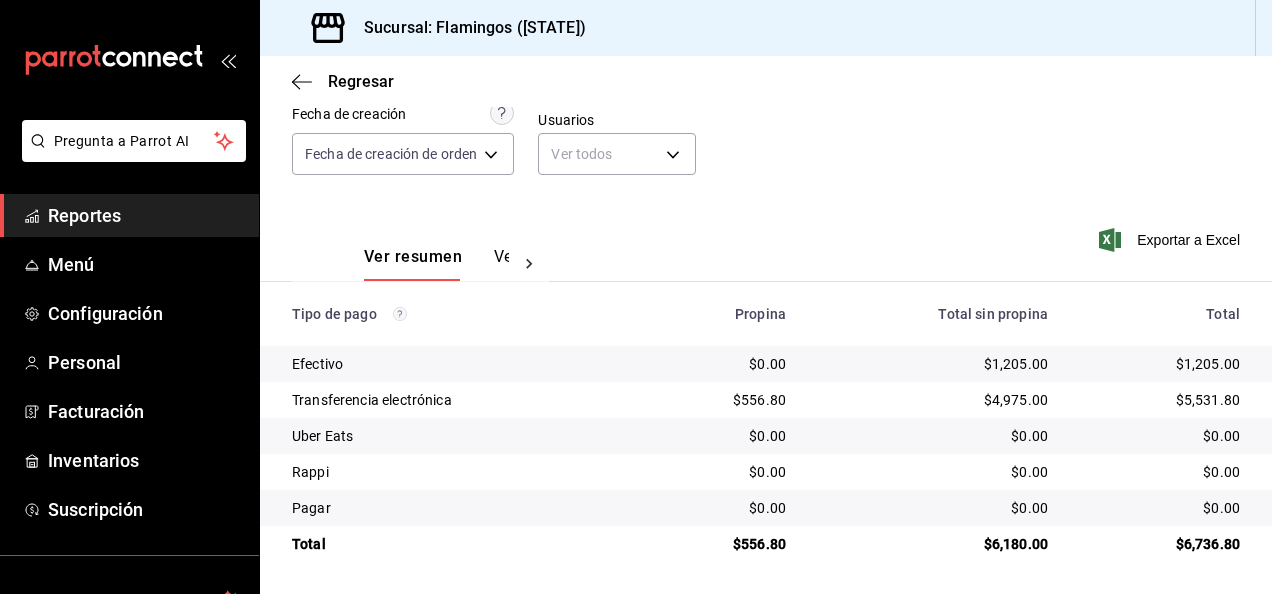 click on "$556.80" at bounding box center [723, 400] 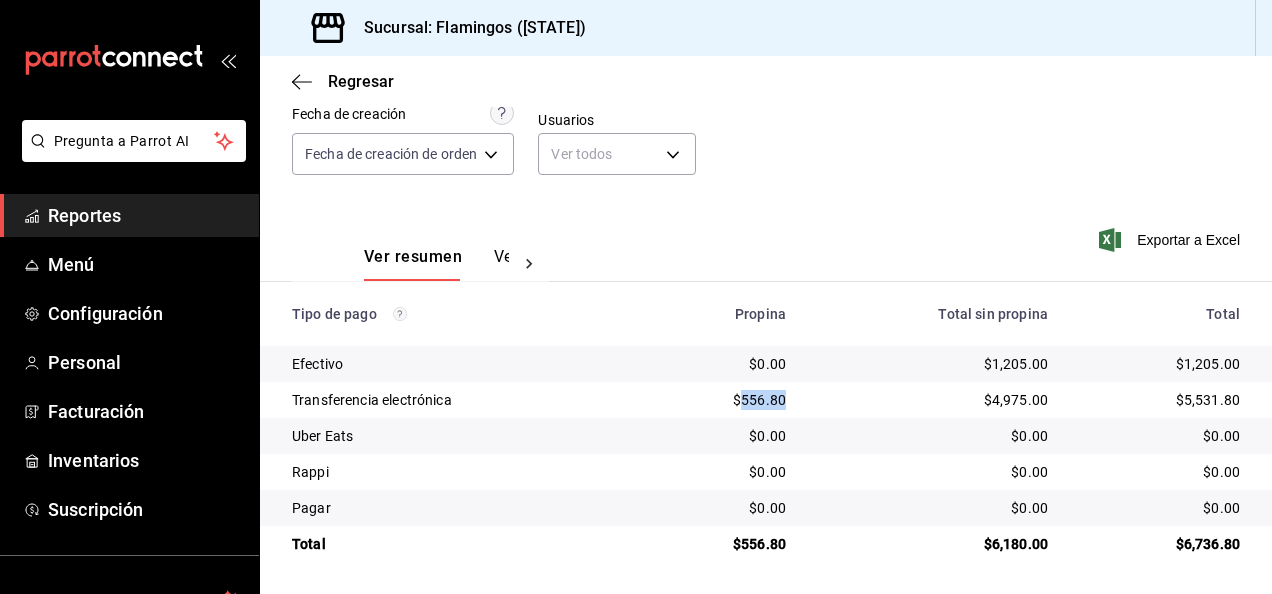click on "$556.80" at bounding box center [723, 400] 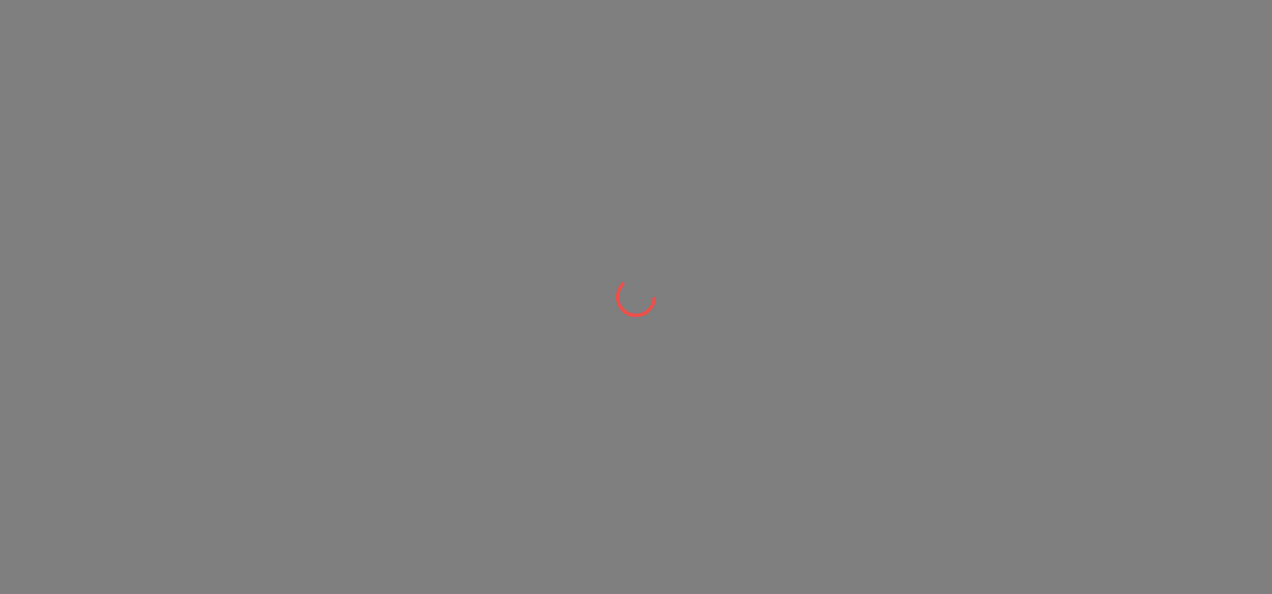 scroll, scrollTop: 0, scrollLeft: 0, axis: both 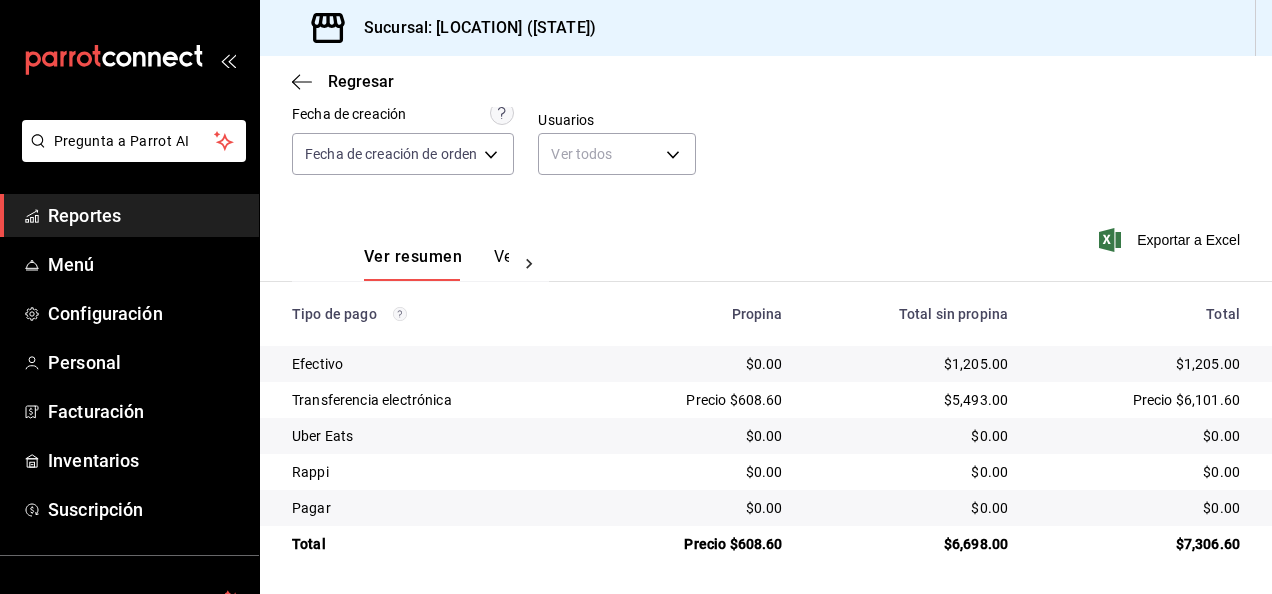 click on "$6,698.00" at bounding box center [912, 544] 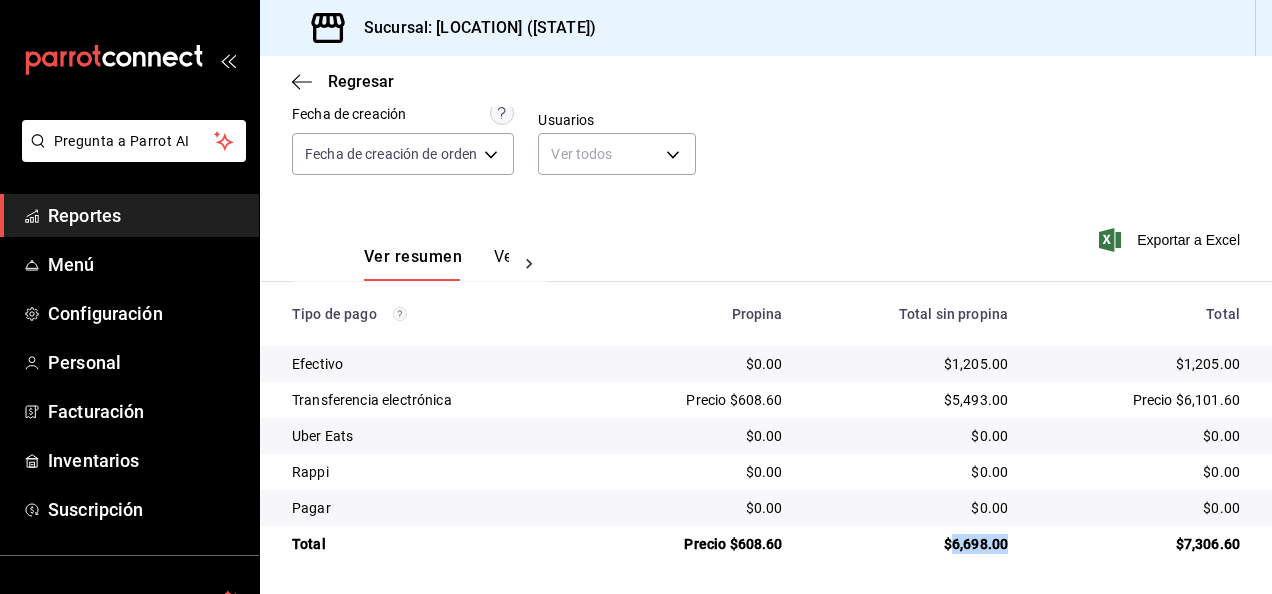 click on "$6,698.00" at bounding box center (912, 544) 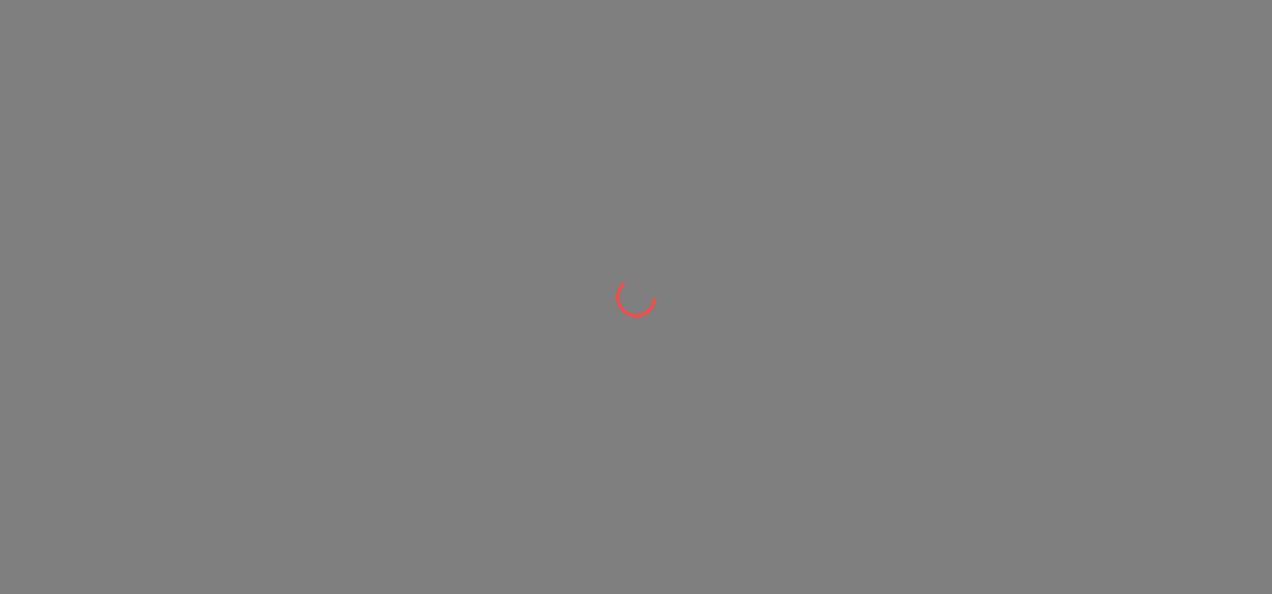 scroll, scrollTop: 0, scrollLeft: 0, axis: both 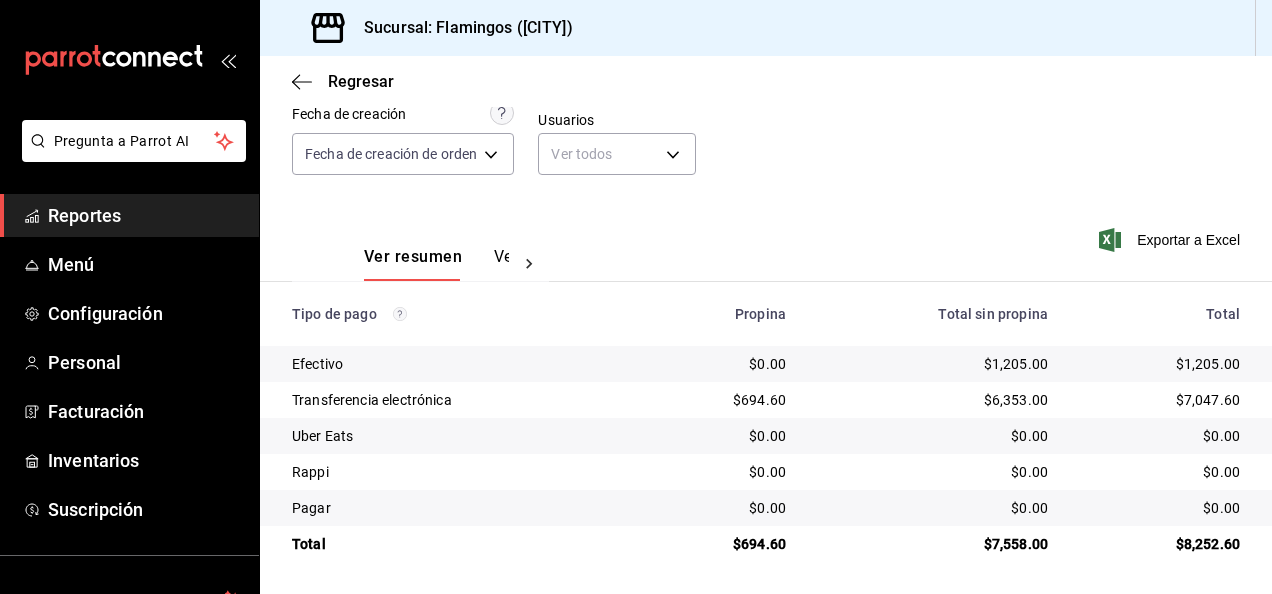 click on "$7,558.00" at bounding box center [933, 544] 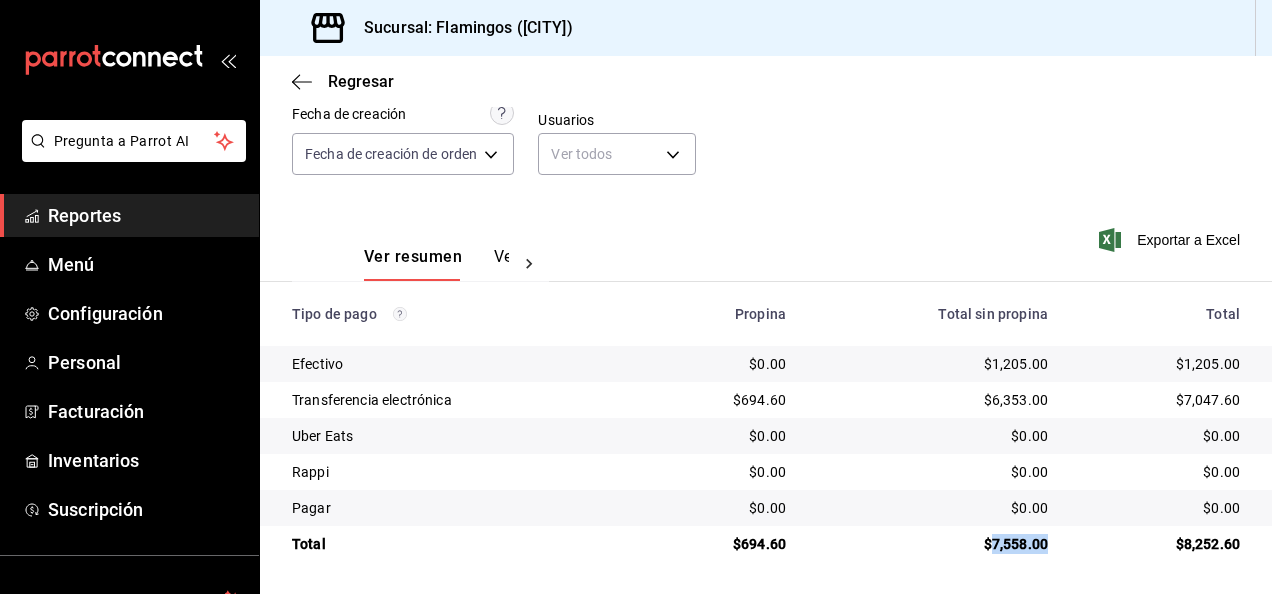 click on "$7,558.00" at bounding box center [933, 544] 